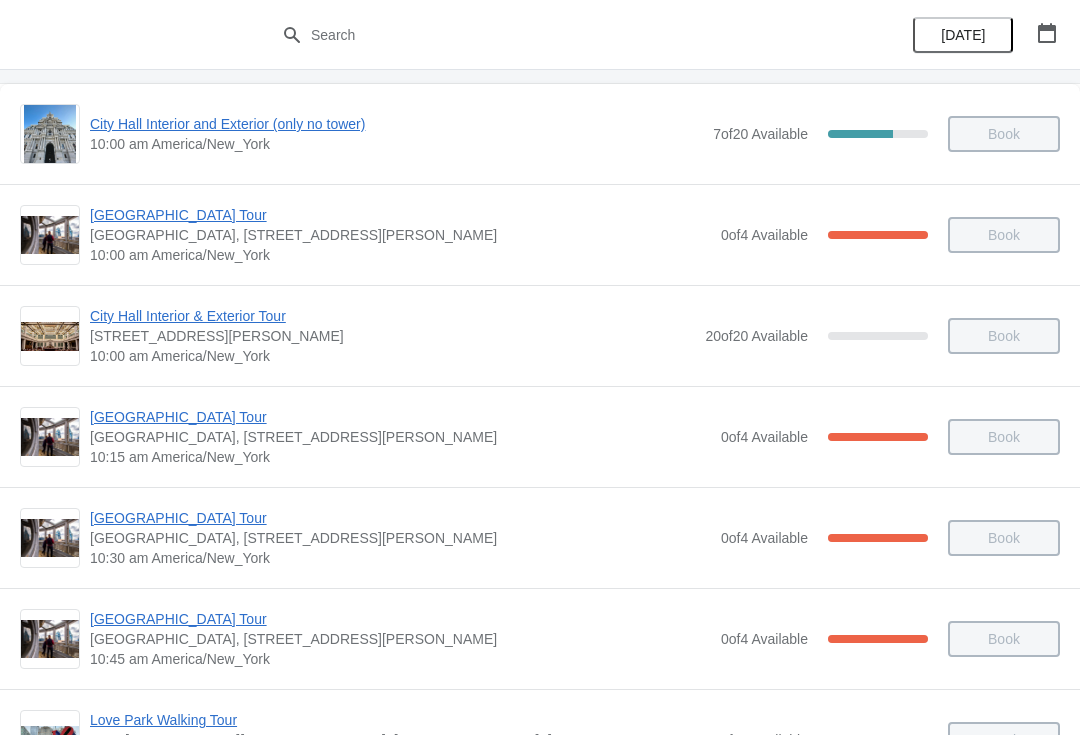 scroll, scrollTop: 147, scrollLeft: 0, axis: vertical 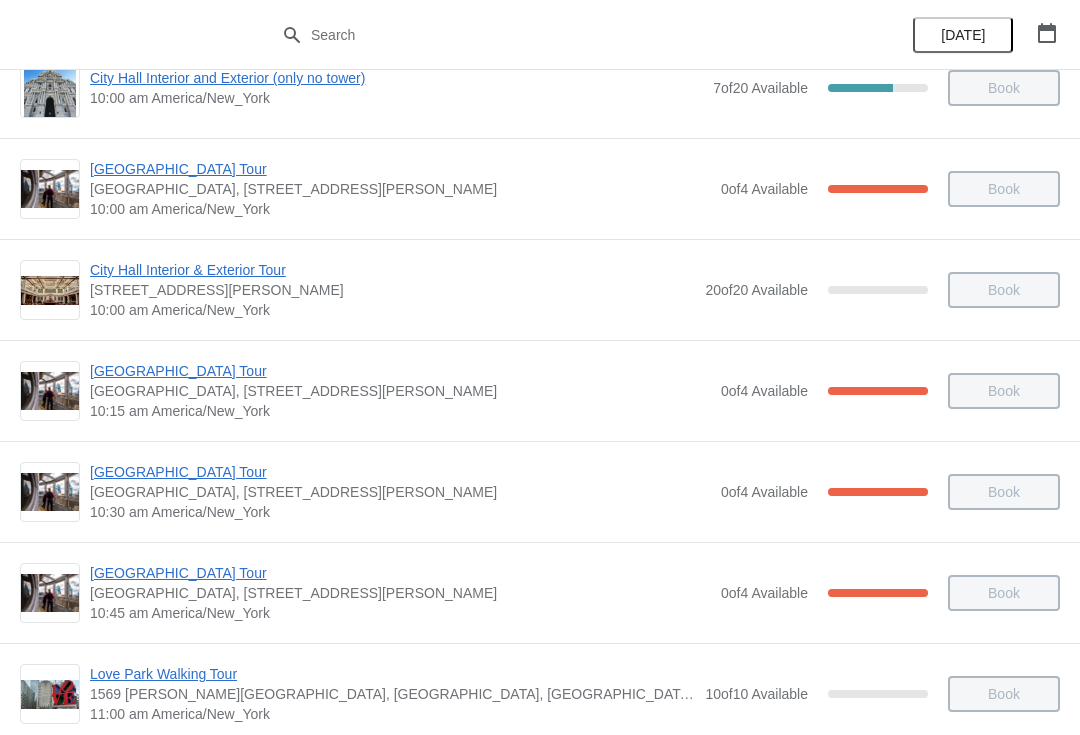 click 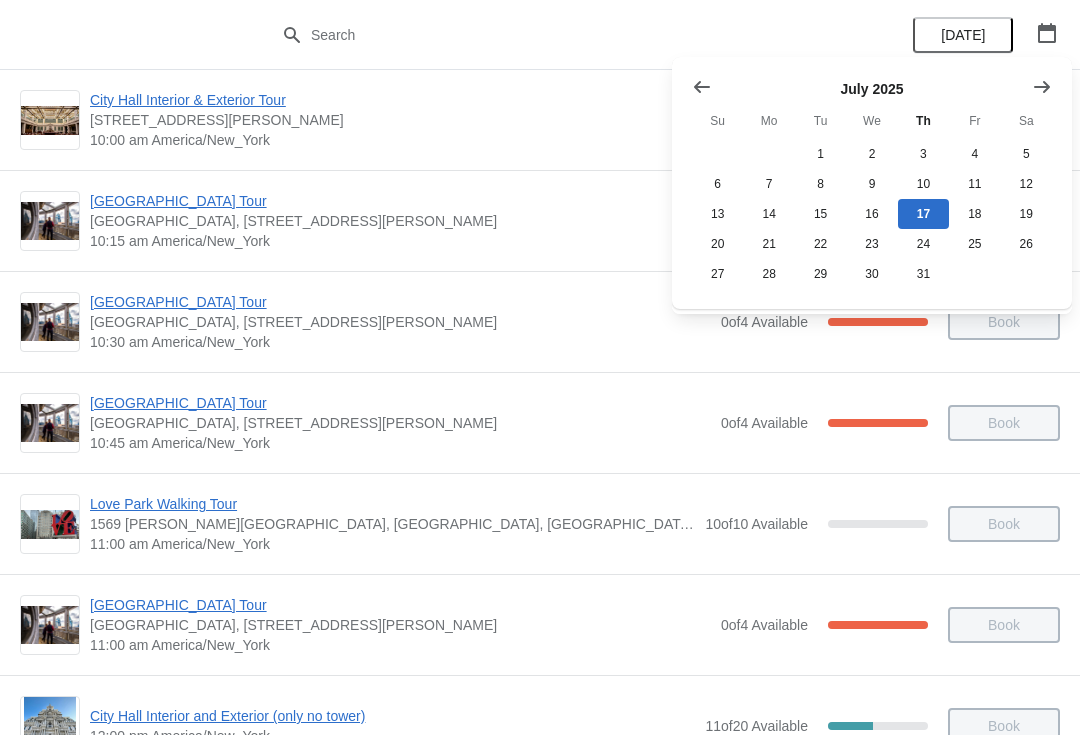 scroll, scrollTop: 320, scrollLeft: 0, axis: vertical 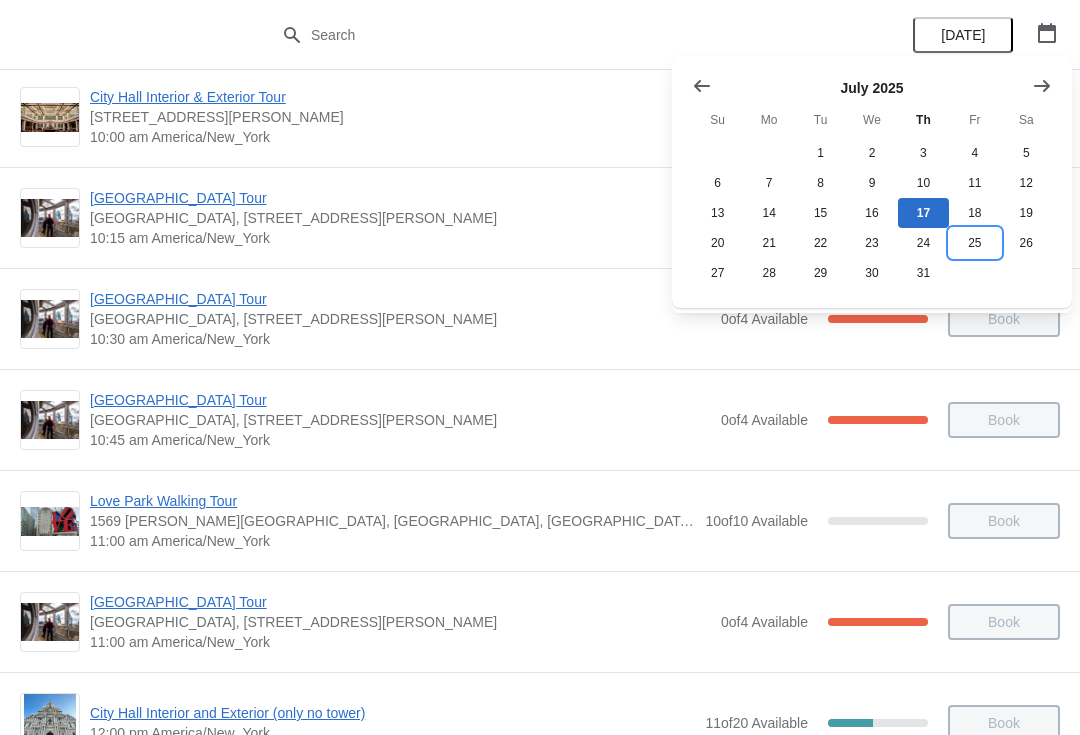 click on "25" at bounding box center (974, 243) 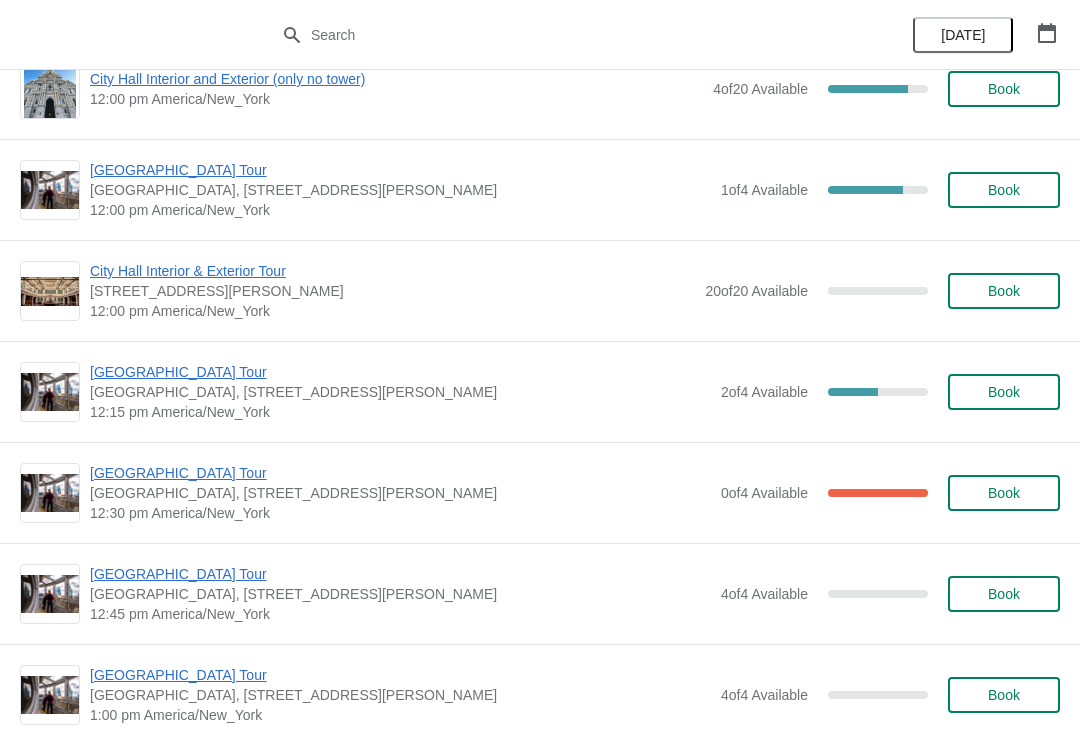 scroll, scrollTop: 955, scrollLeft: 0, axis: vertical 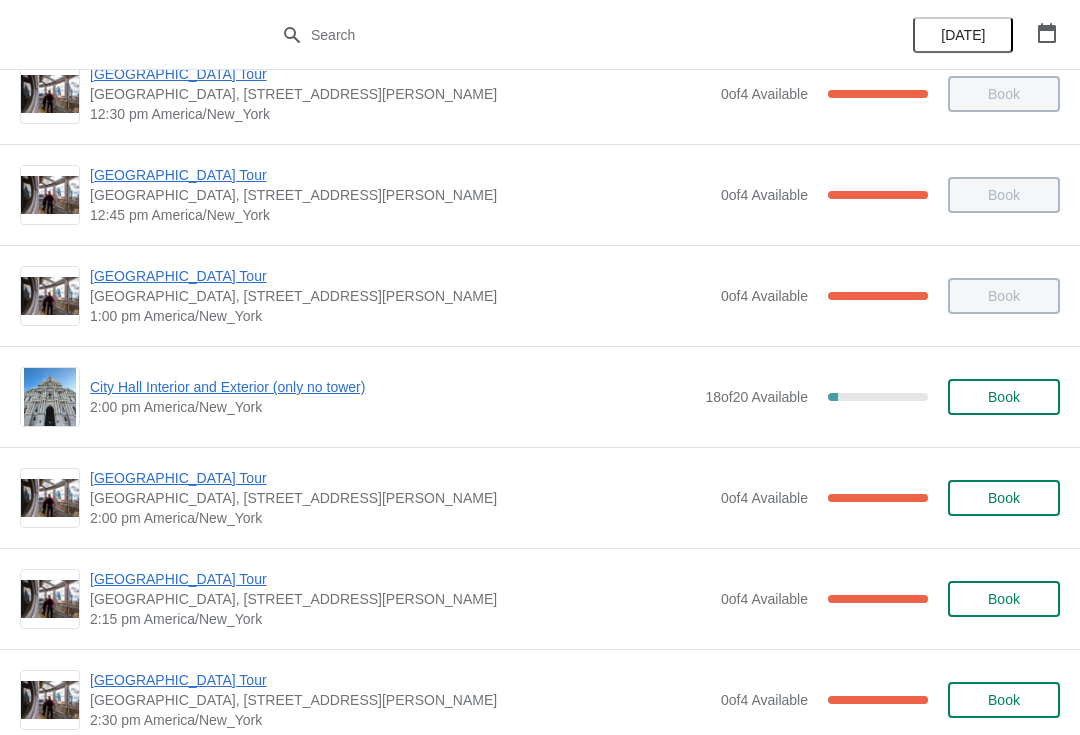 click on "City Hall Interior and Exterior (only no tower)" at bounding box center (392, 387) 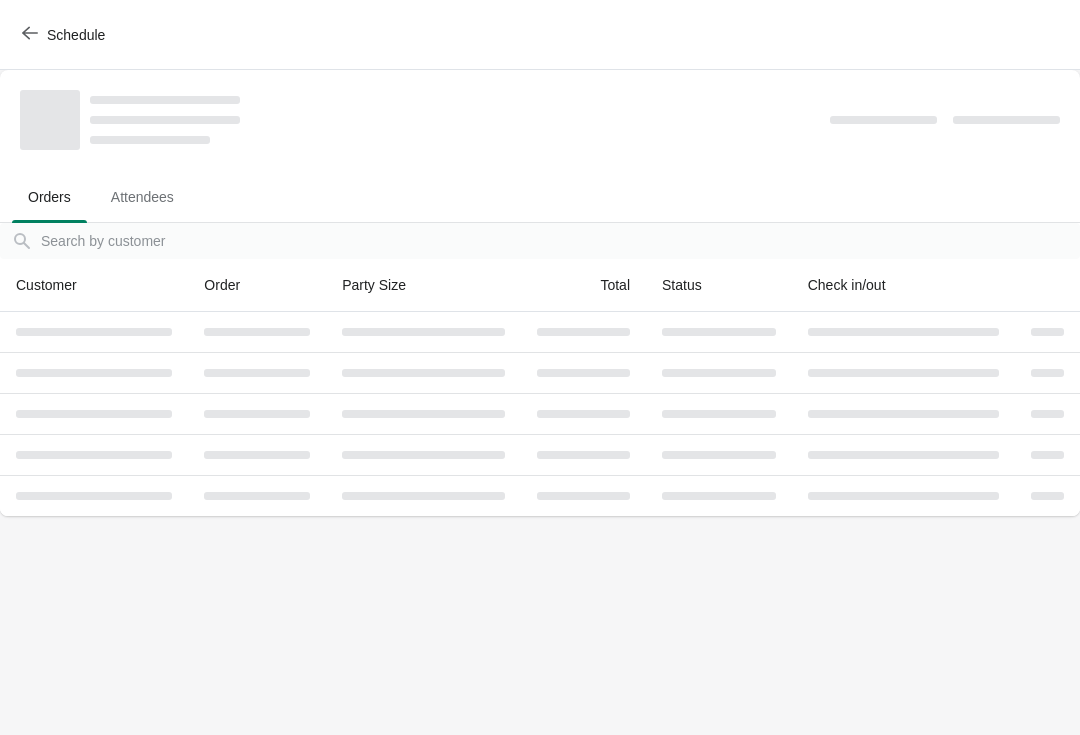 scroll, scrollTop: 0, scrollLeft: 0, axis: both 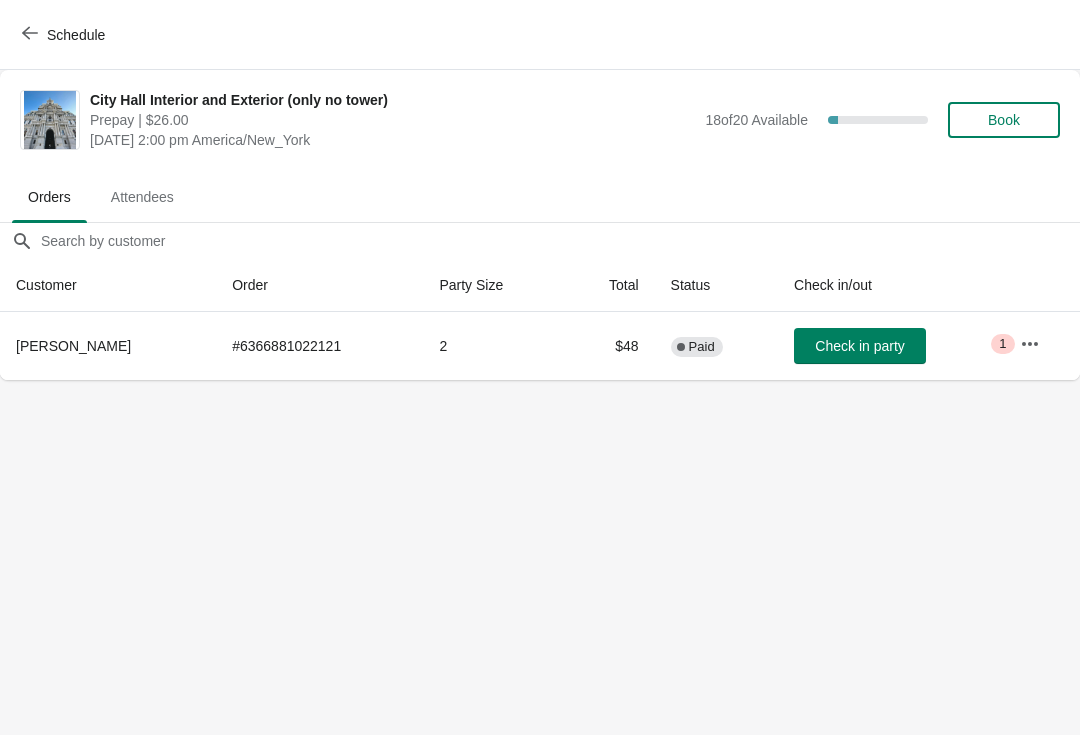 click on "Check in party" at bounding box center [859, 346] 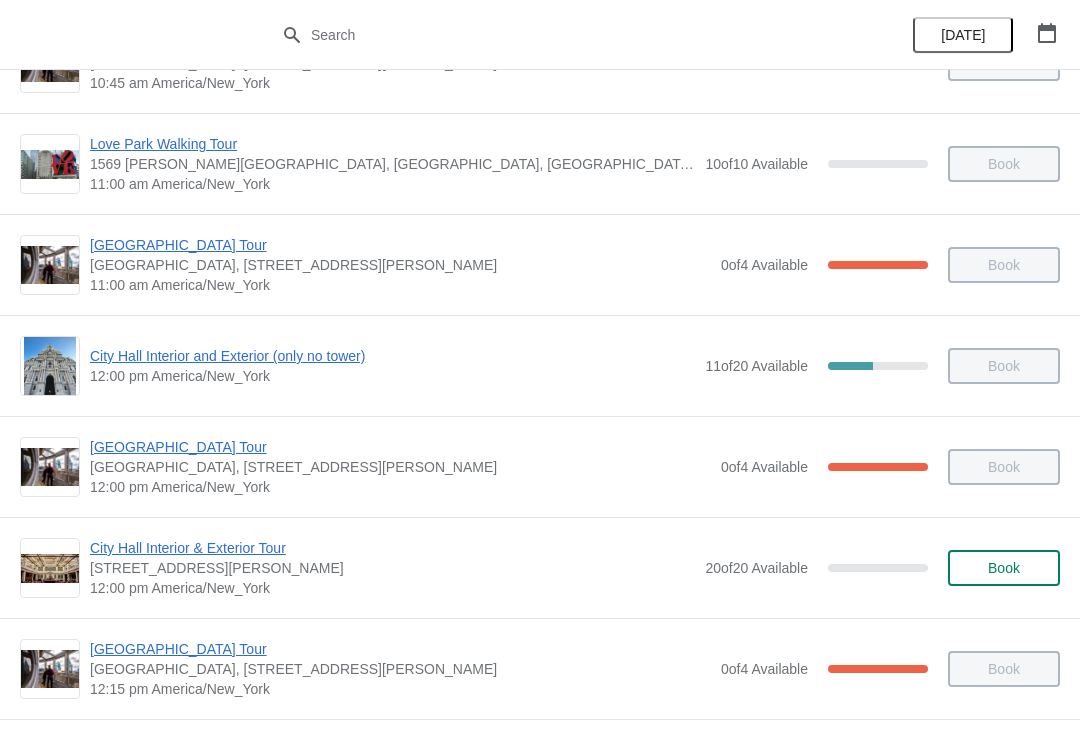 scroll, scrollTop: 760, scrollLeft: 0, axis: vertical 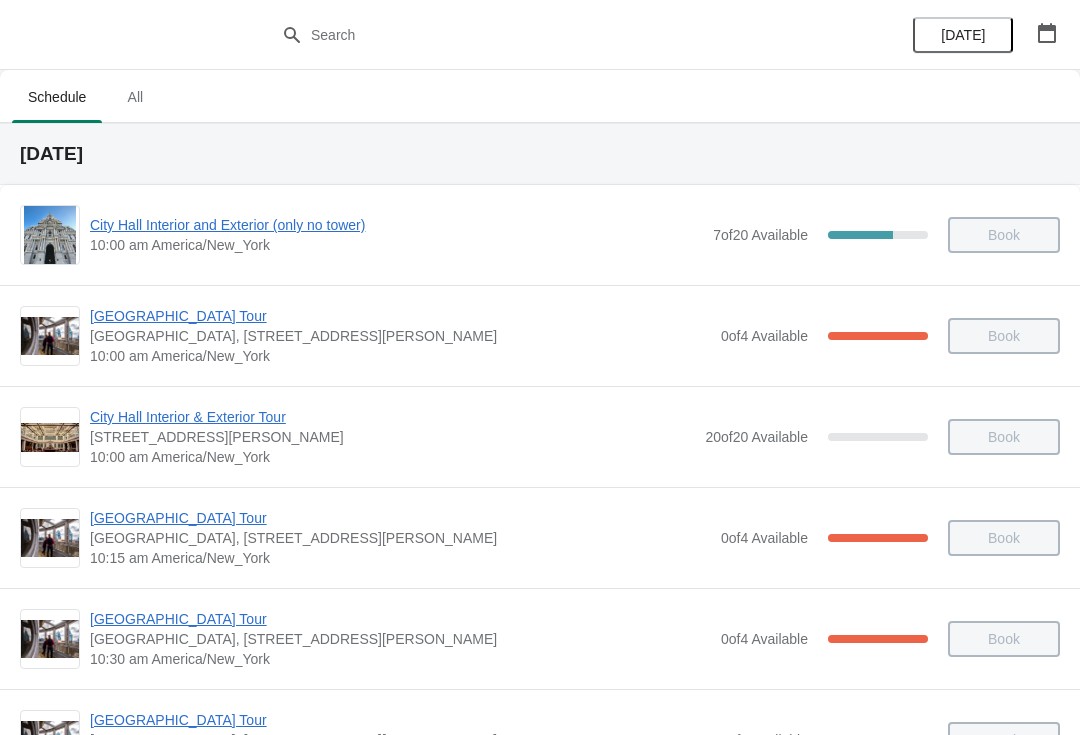 click 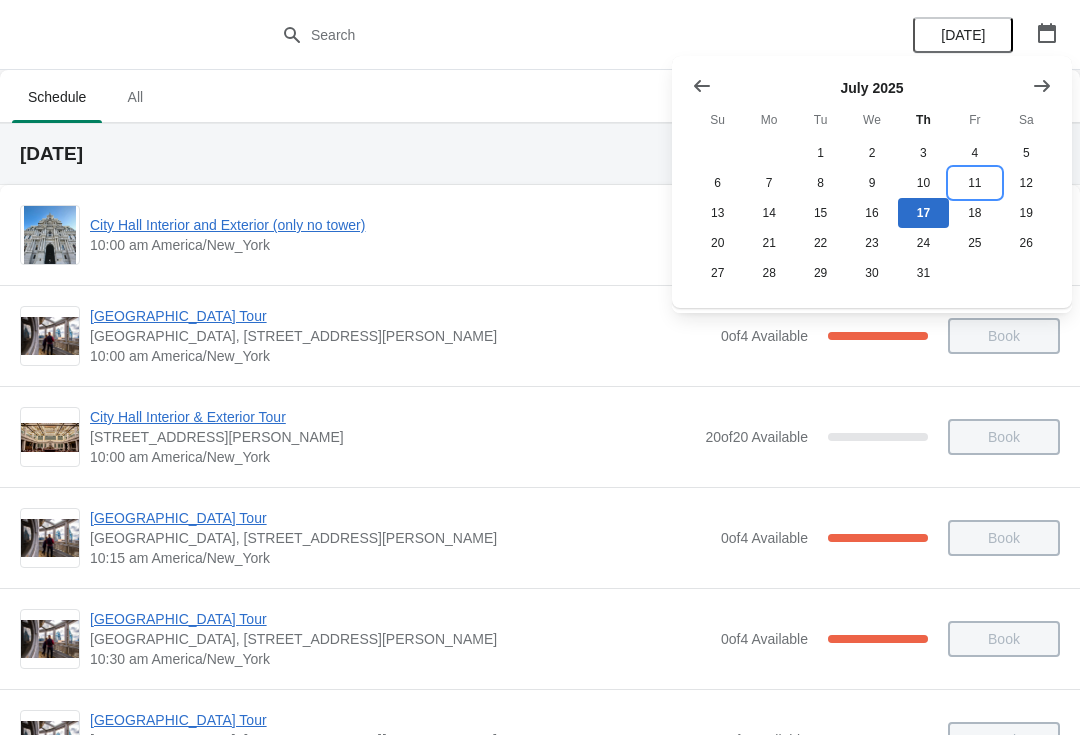 click on "11" at bounding box center (974, 183) 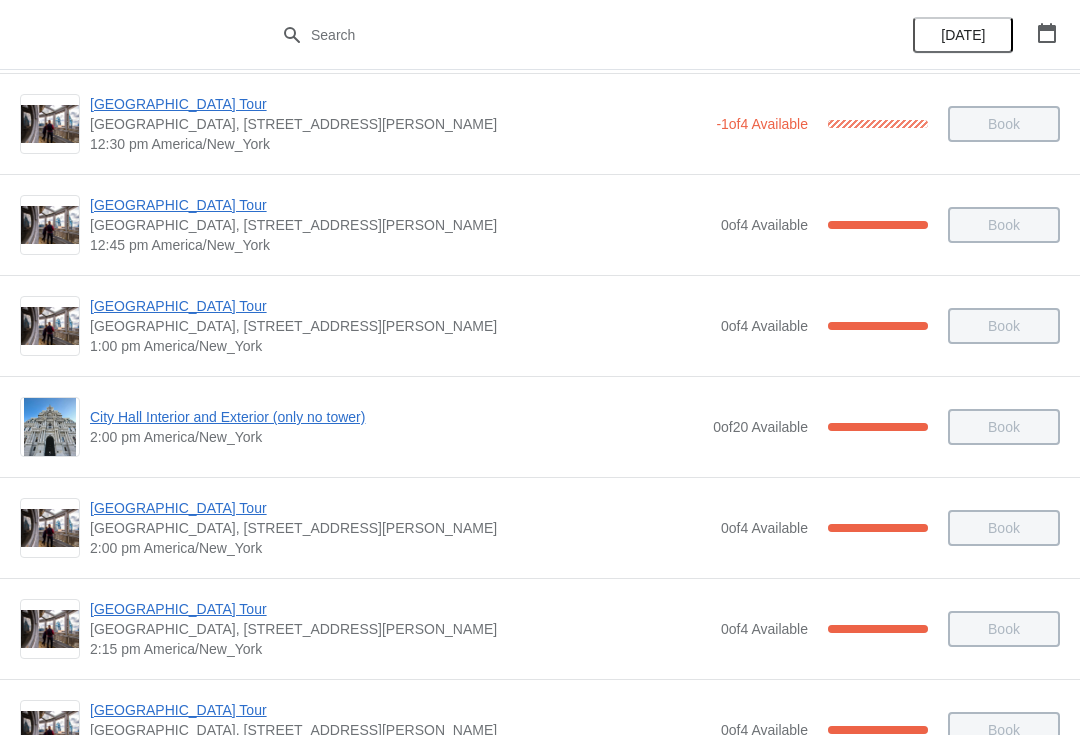 scroll, scrollTop: 1324, scrollLeft: 0, axis: vertical 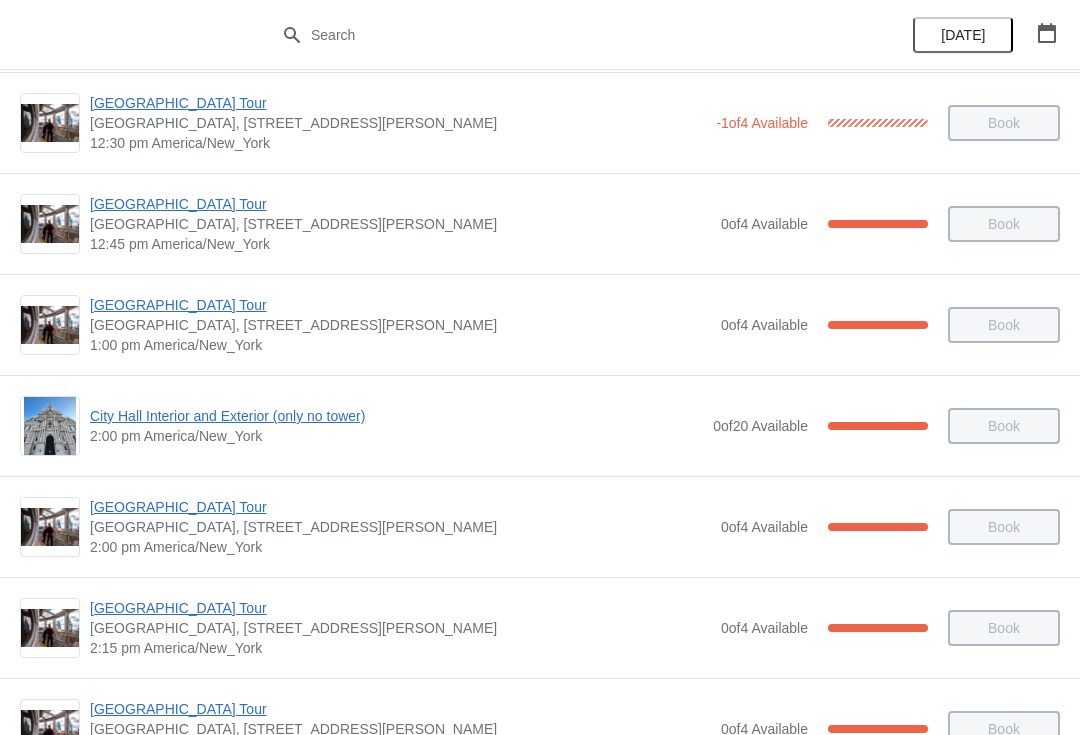 click on "[GEOGRAPHIC_DATA] Tour" at bounding box center [400, 507] 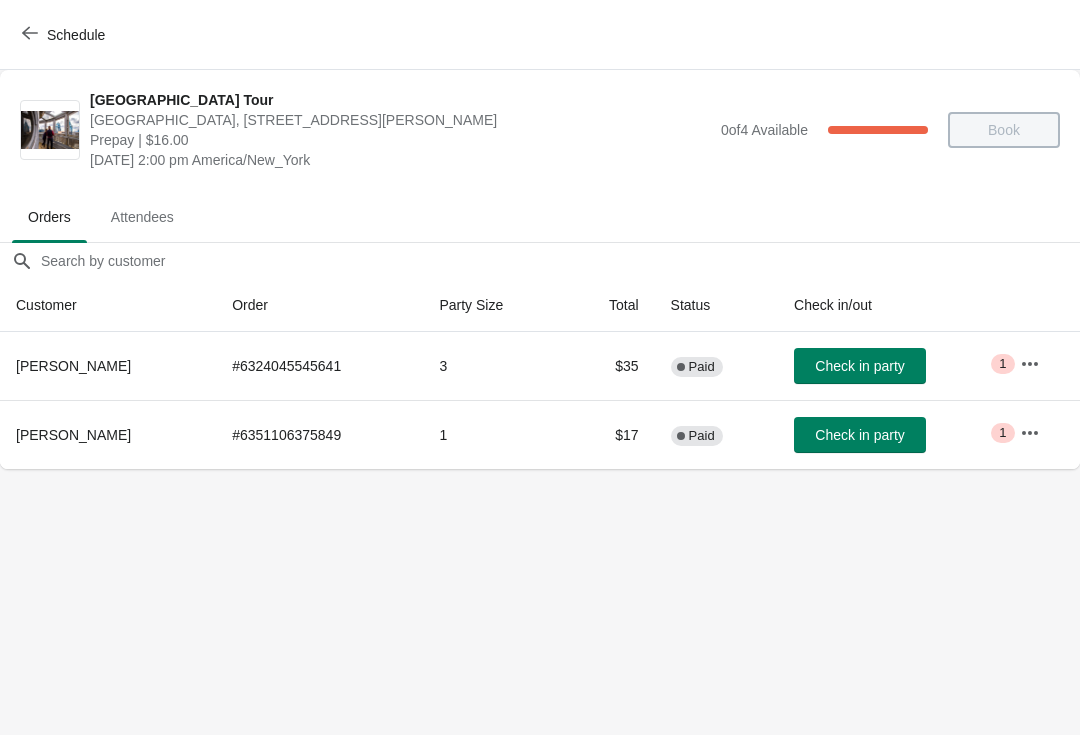 click at bounding box center (1030, 433) 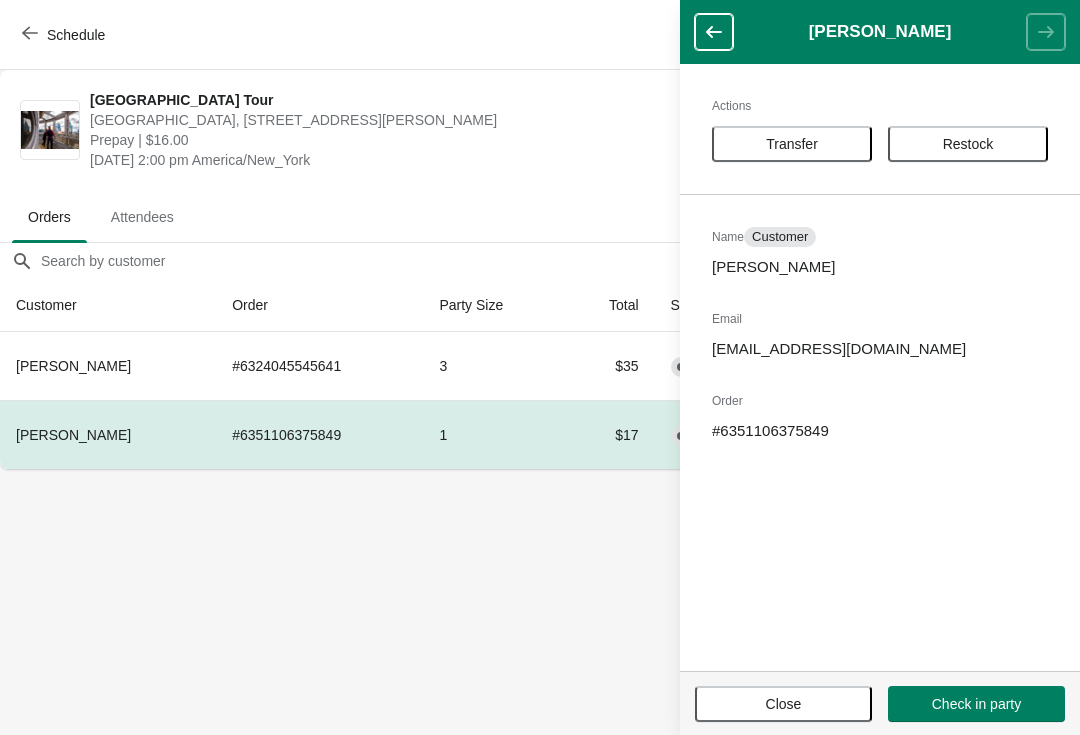 click on "Transfer" at bounding box center [792, 144] 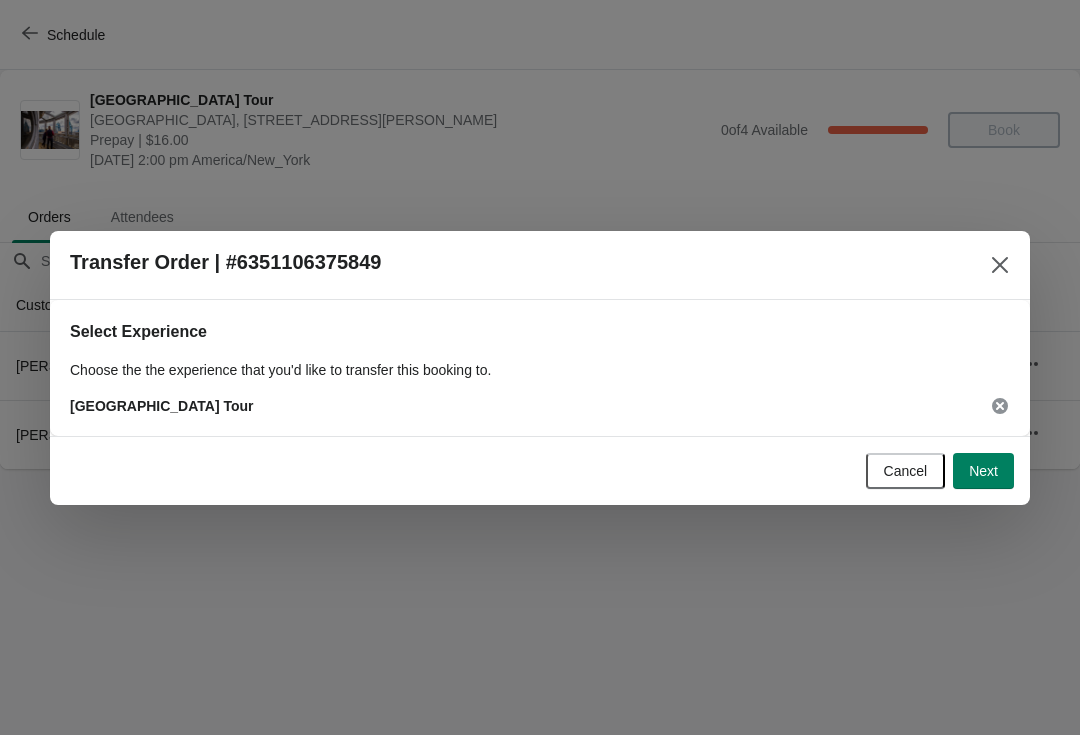 click on "Next" at bounding box center [983, 471] 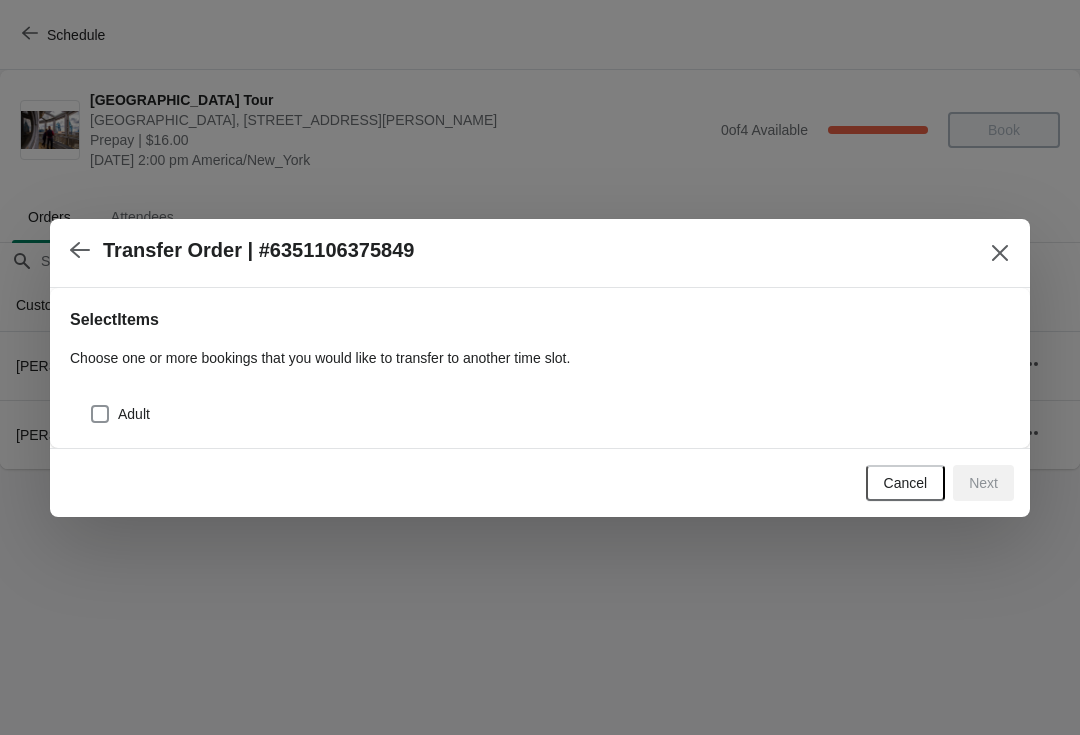 click on "Adult" at bounding box center (120, 414) 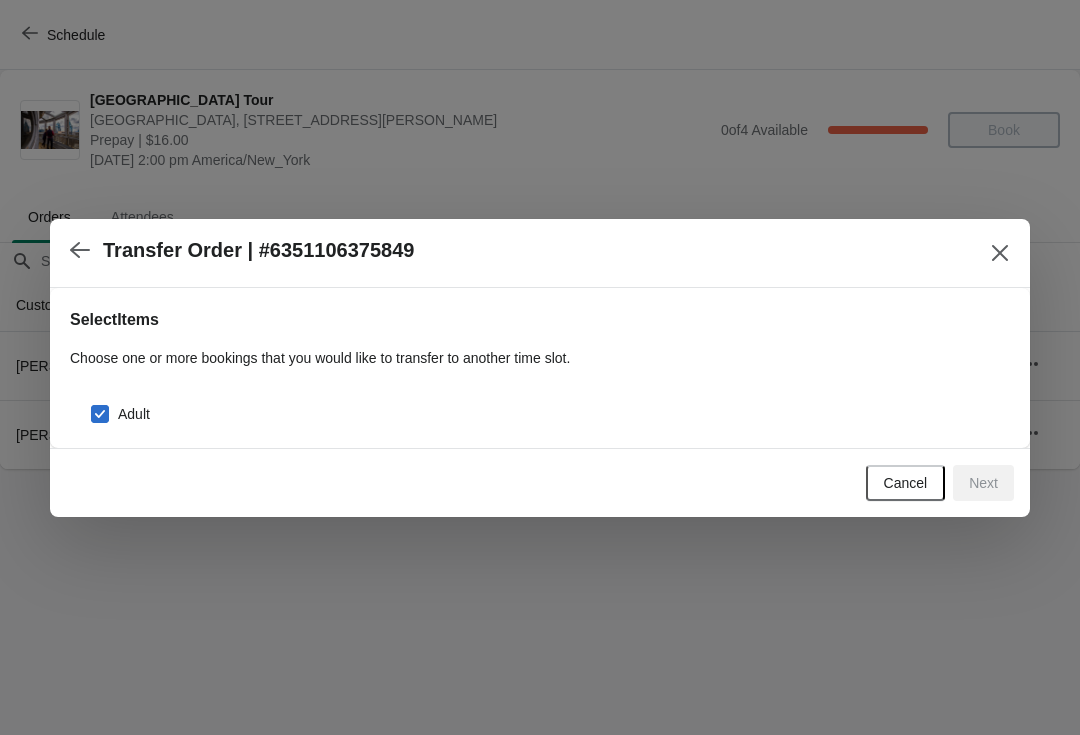 checkbox on "true" 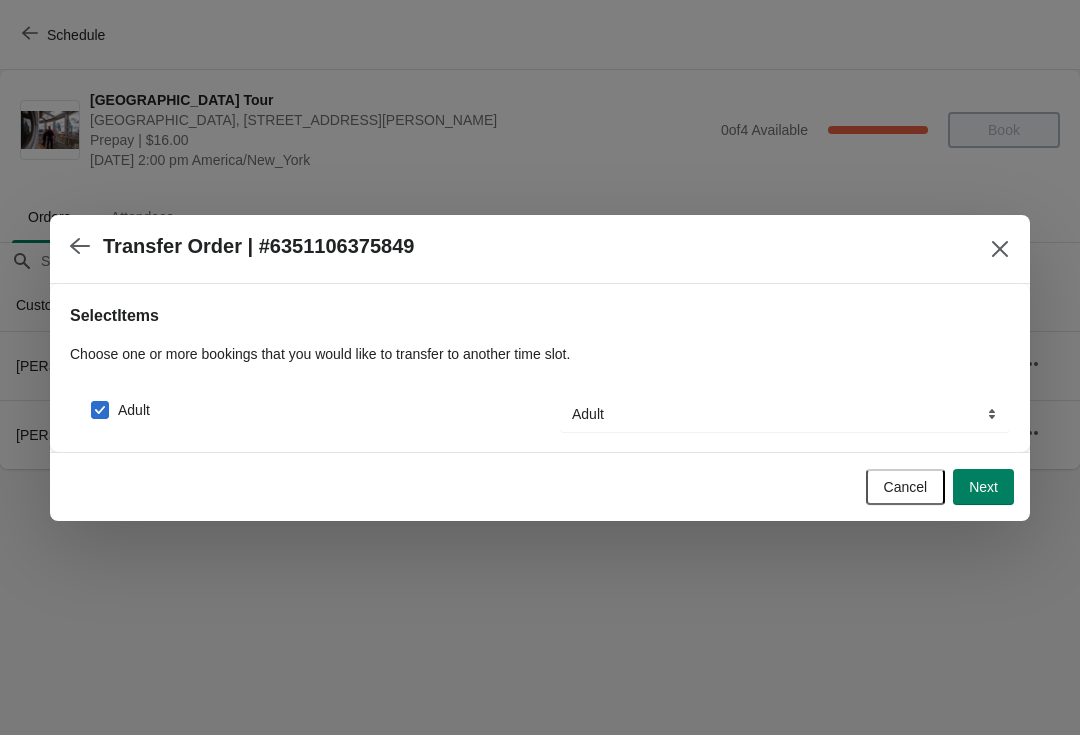 click on "Next" at bounding box center [983, 487] 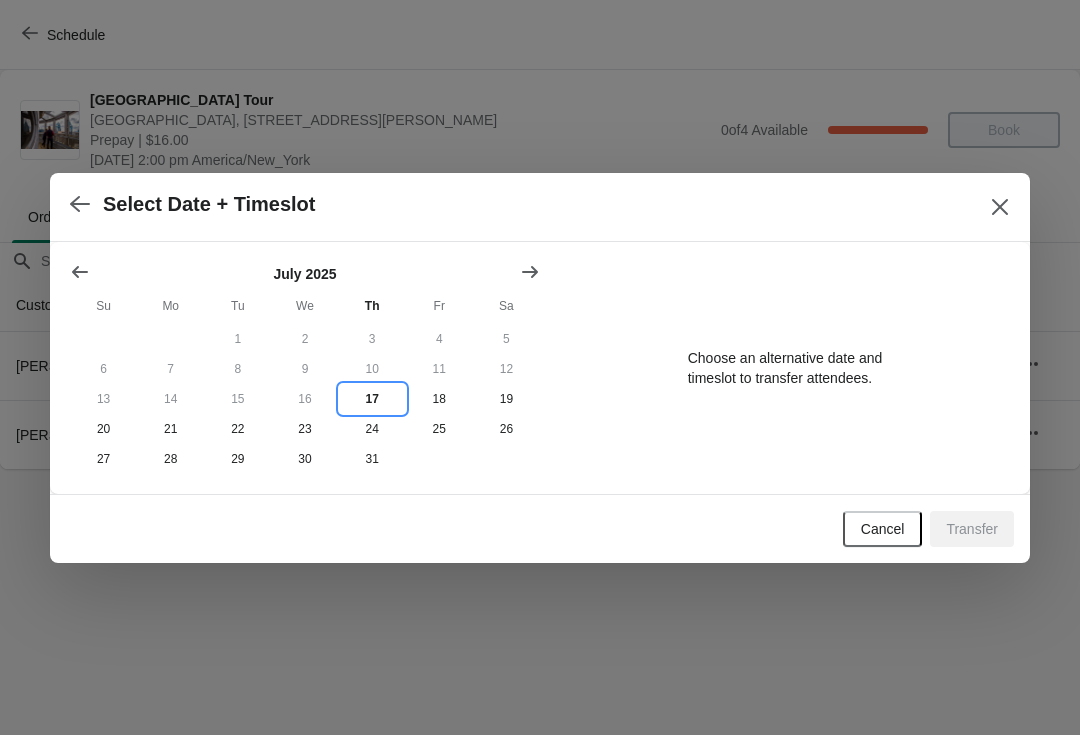 click on "17" at bounding box center (372, 399) 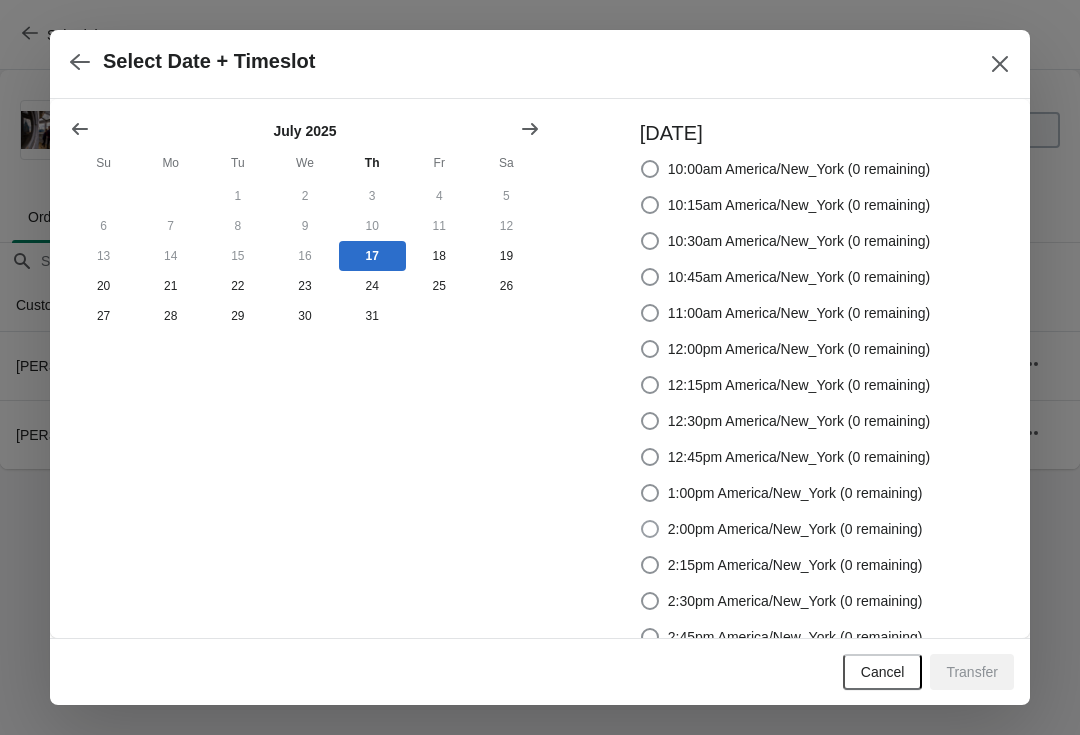 click on "2:00pm America/New_York (0 remaining)" at bounding box center (781, 529) 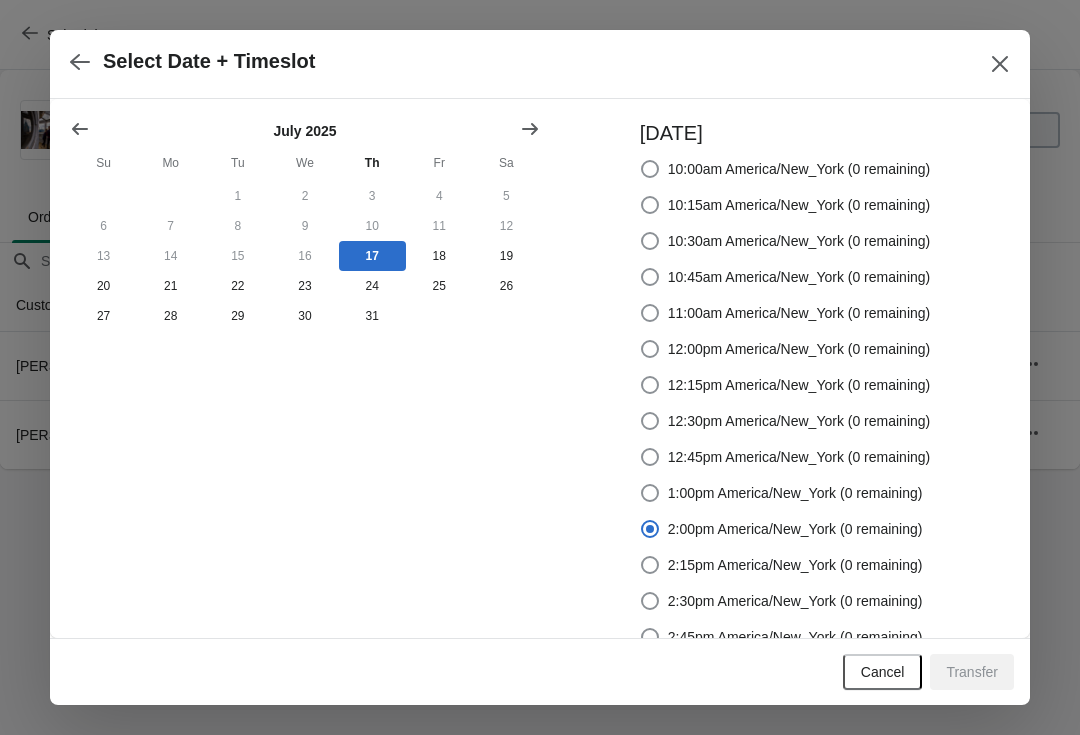 radio on "true" 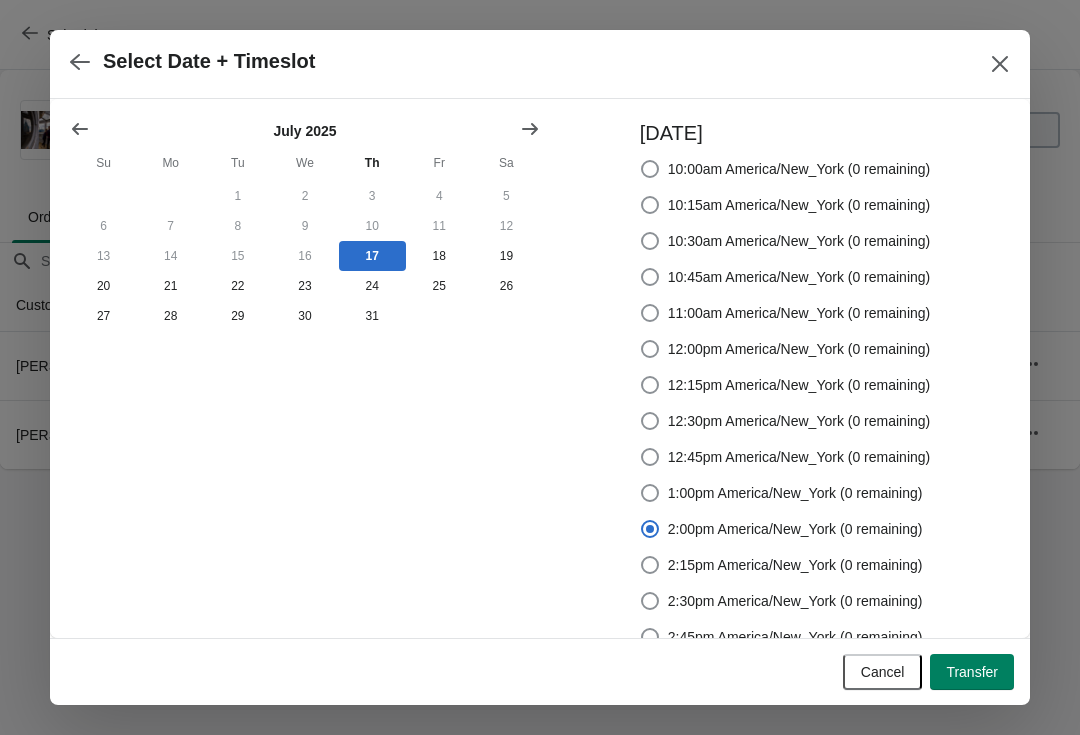 click on "Transfer" at bounding box center [972, 672] 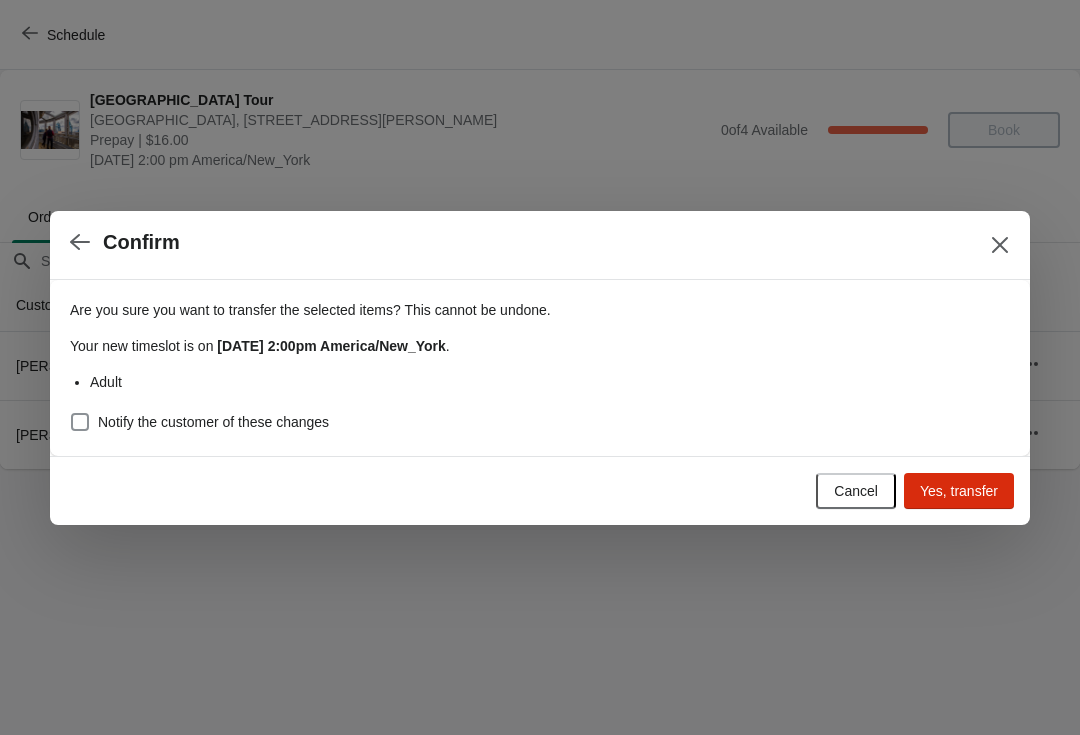 click at bounding box center (80, 422) 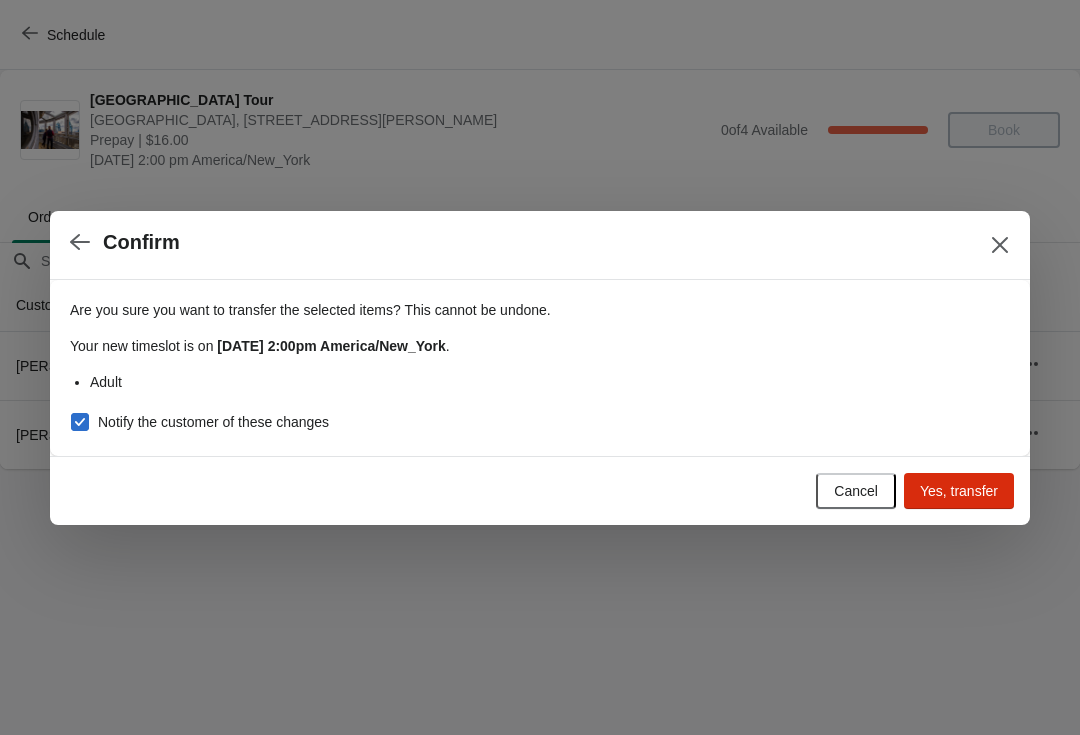 checkbox on "true" 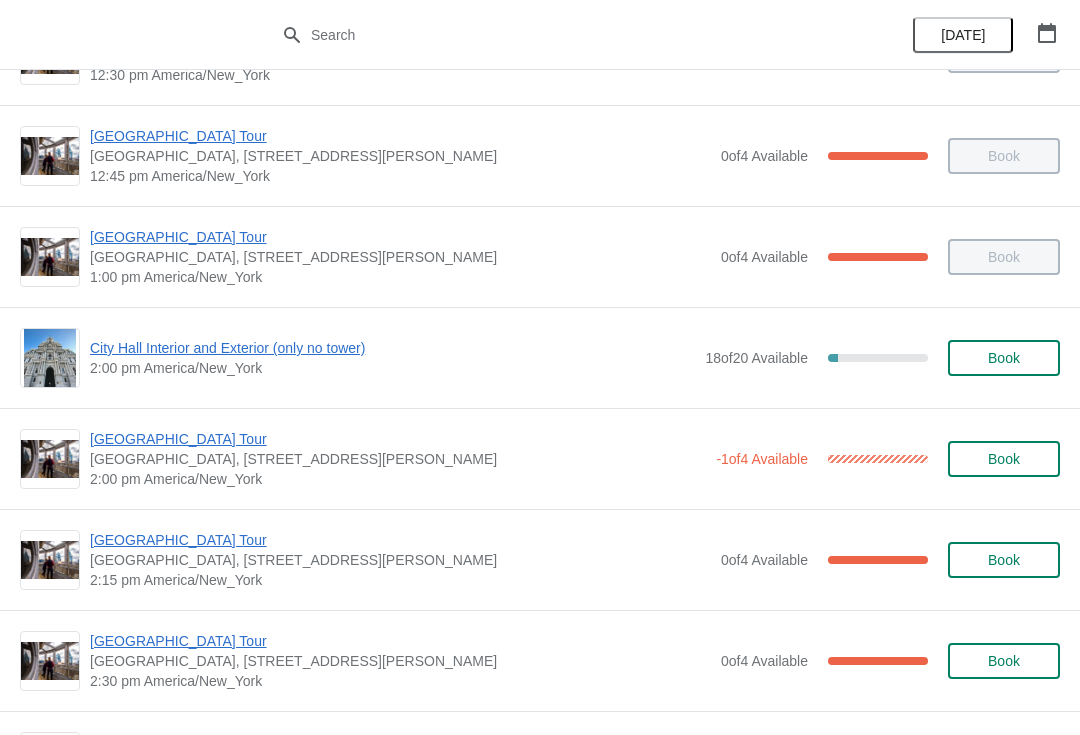 scroll, scrollTop: 1397, scrollLeft: 0, axis: vertical 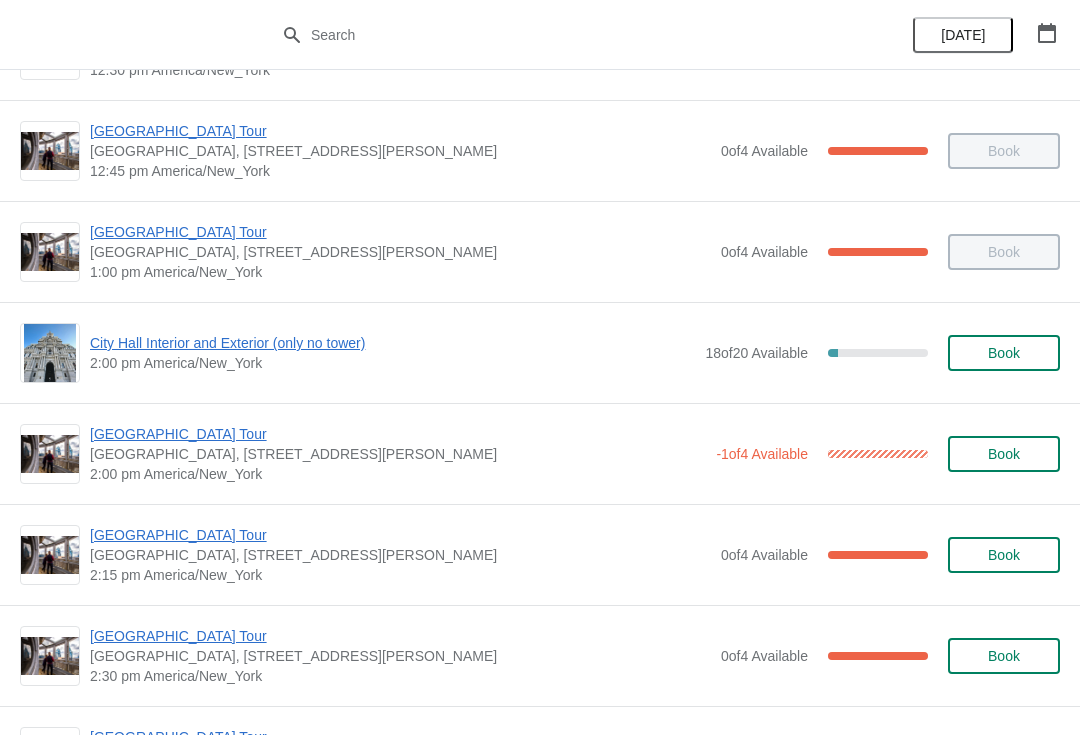 click on "City Hall Interior and Exterior (only no tower)" at bounding box center (392, 343) 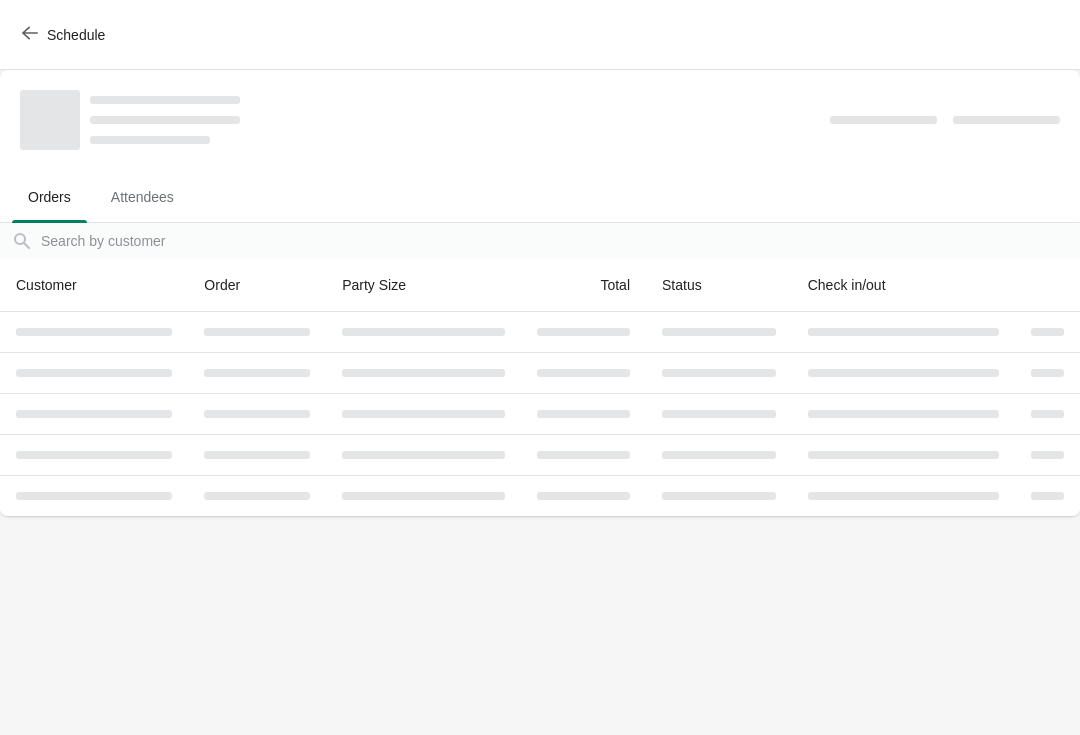 scroll, scrollTop: 0, scrollLeft: 0, axis: both 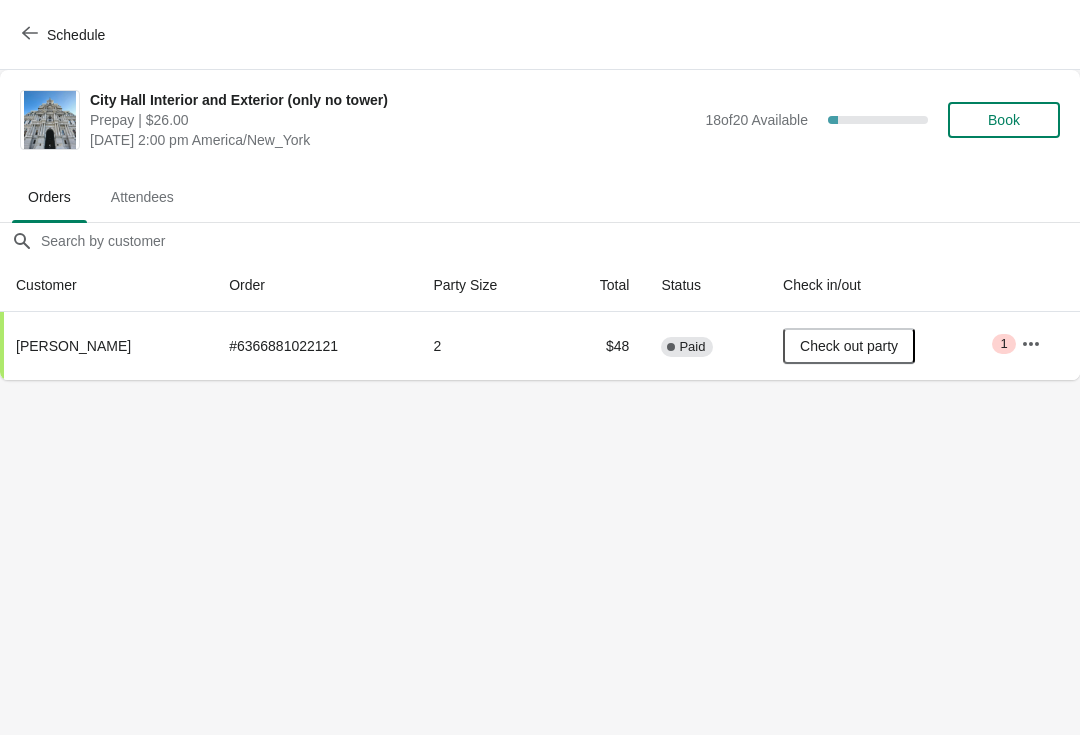 click on "Schedule" at bounding box center (65, 35) 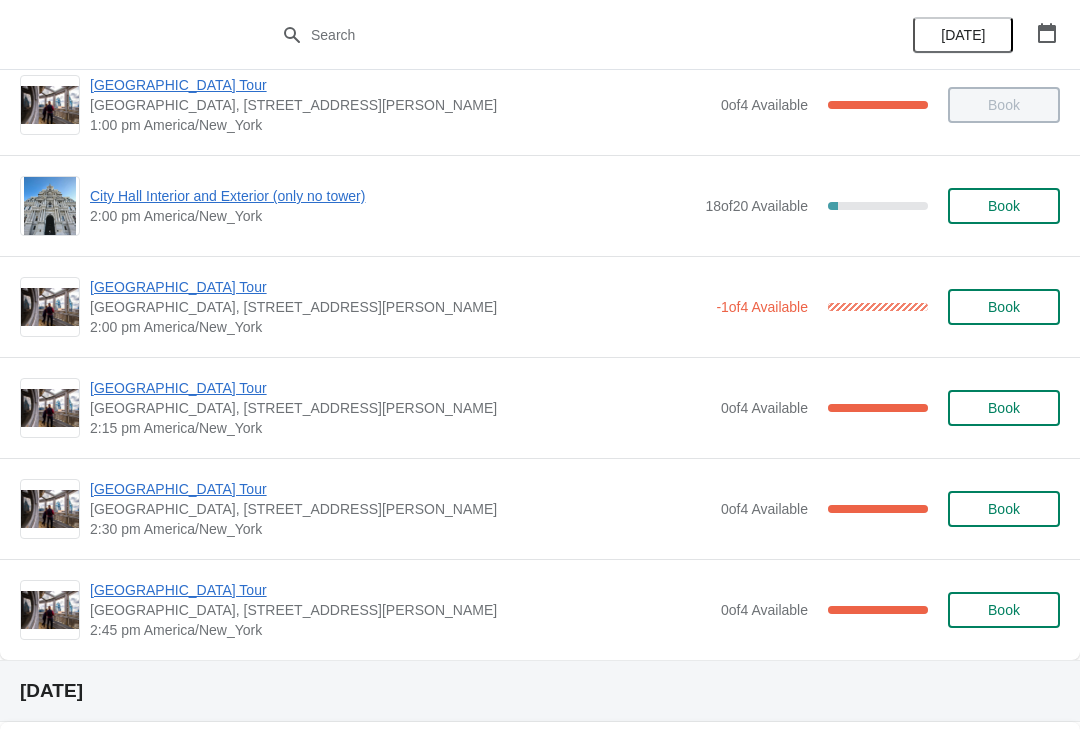 scroll, scrollTop: 1503, scrollLeft: 0, axis: vertical 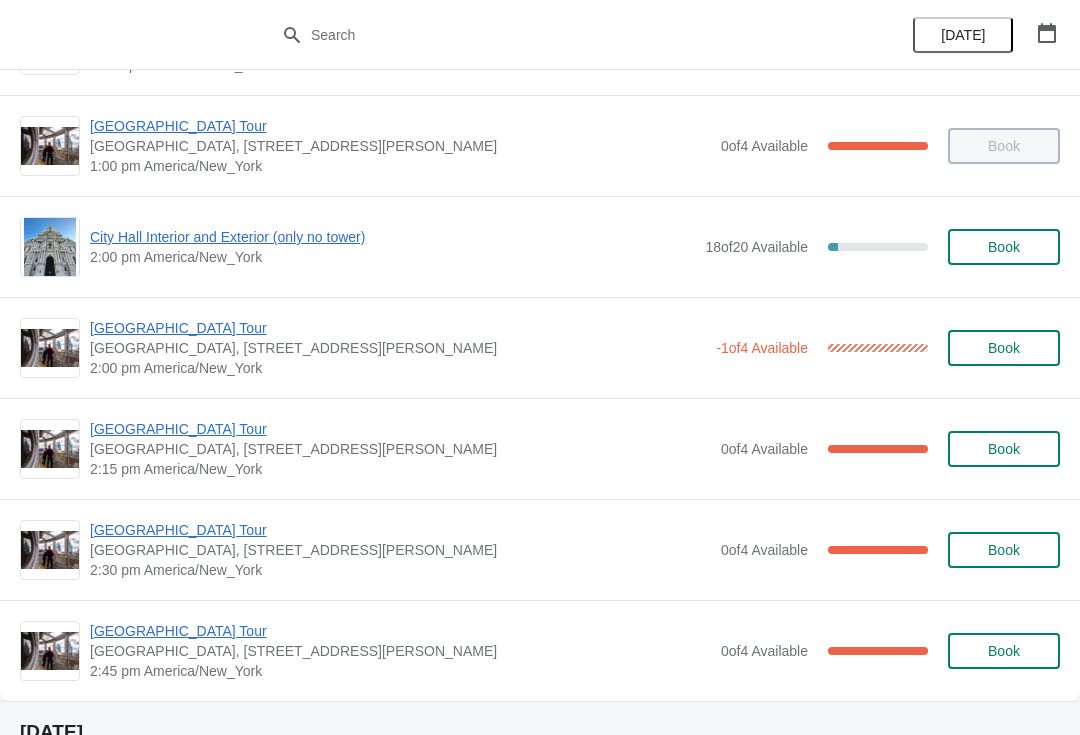 click on "[GEOGRAPHIC_DATA] Tour" at bounding box center [398, 328] 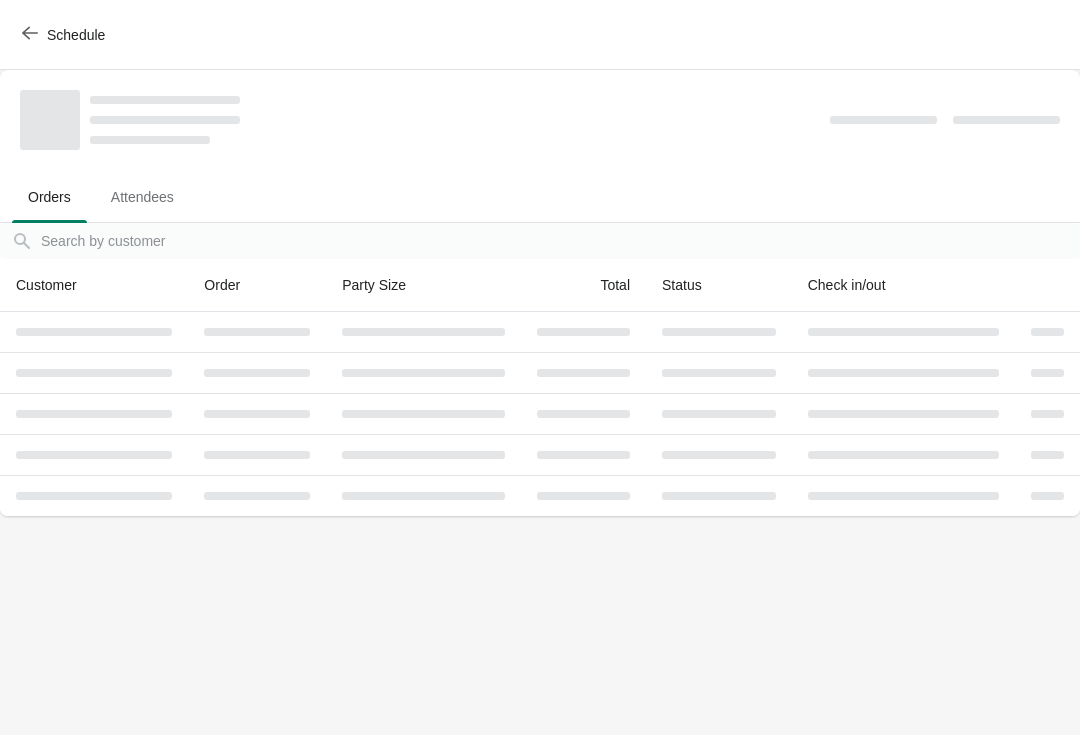 scroll, scrollTop: 0, scrollLeft: 0, axis: both 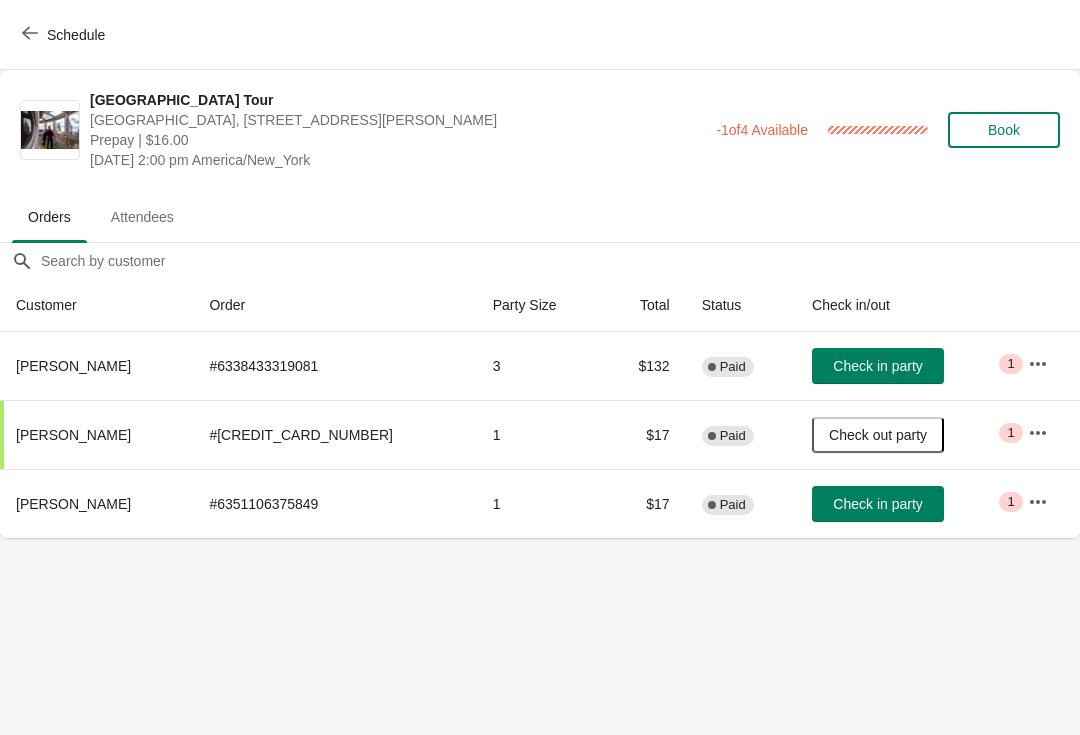 click on "Check in party" at bounding box center [877, 504] 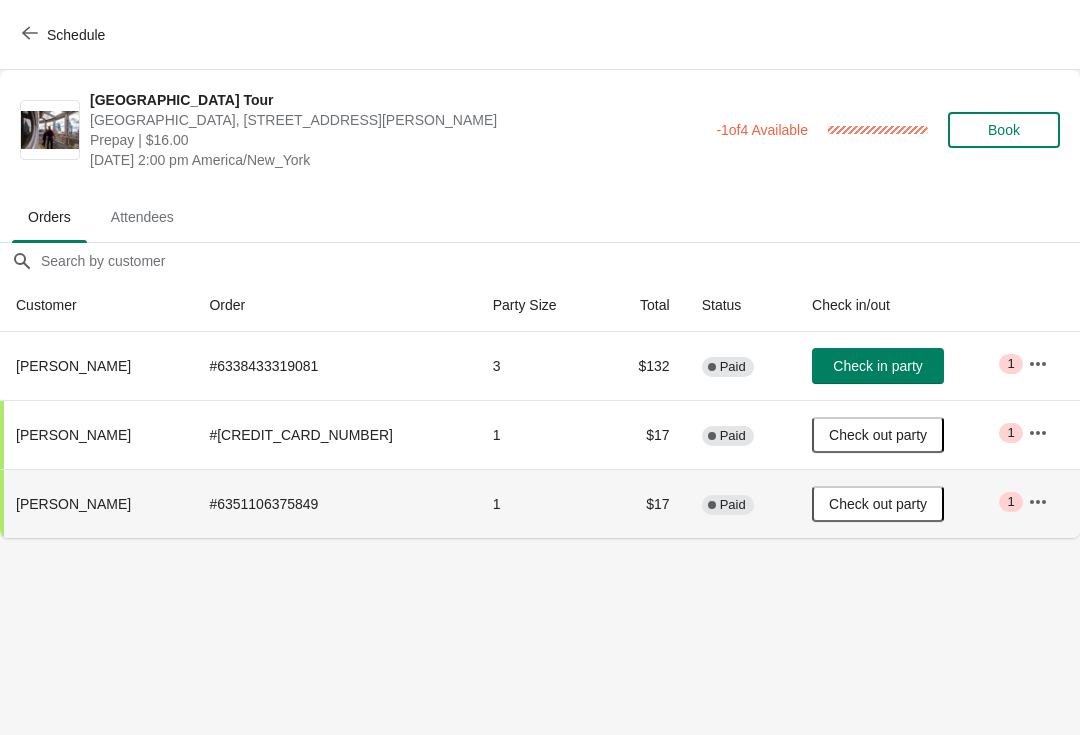 click on "Check in party" at bounding box center (877, 366) 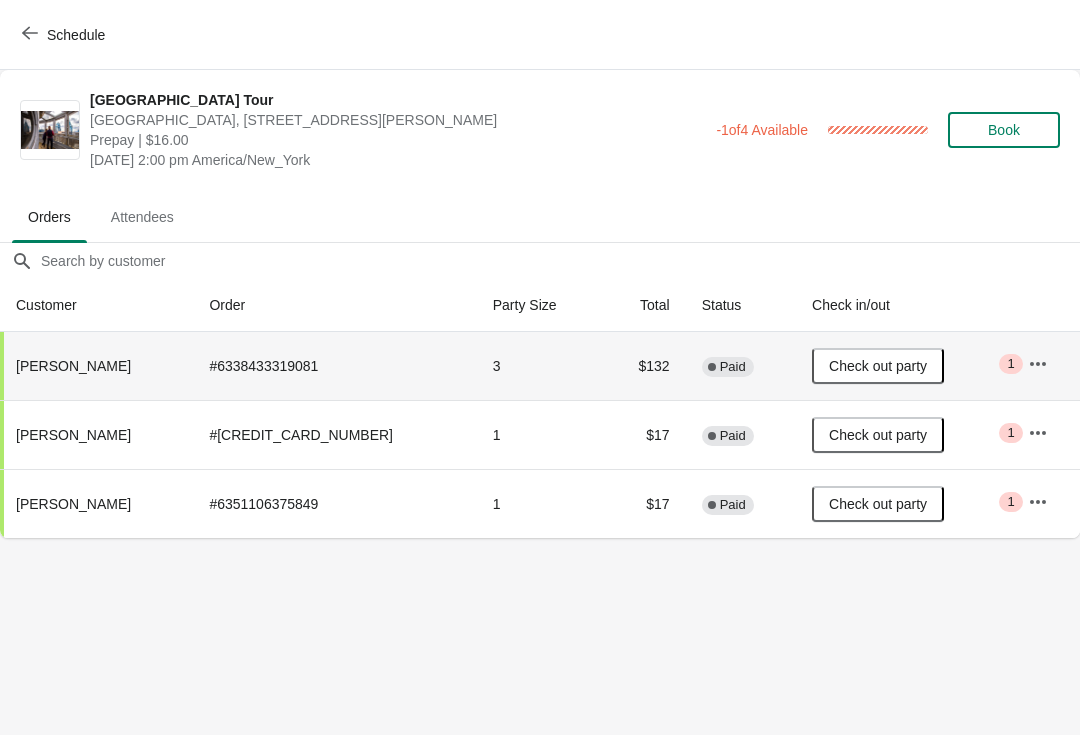 click on "Schedule" at bounding box center (65, 35) 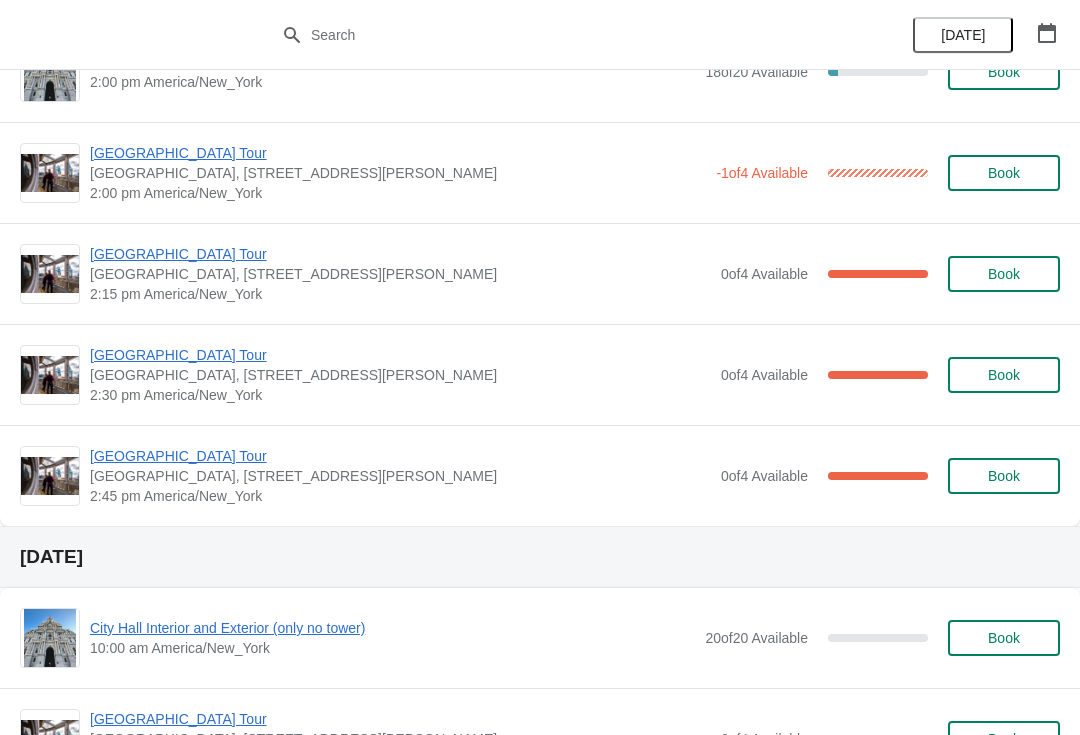 scroll, scrollTop: 1630, scrollLeft: 0, axis: vertical 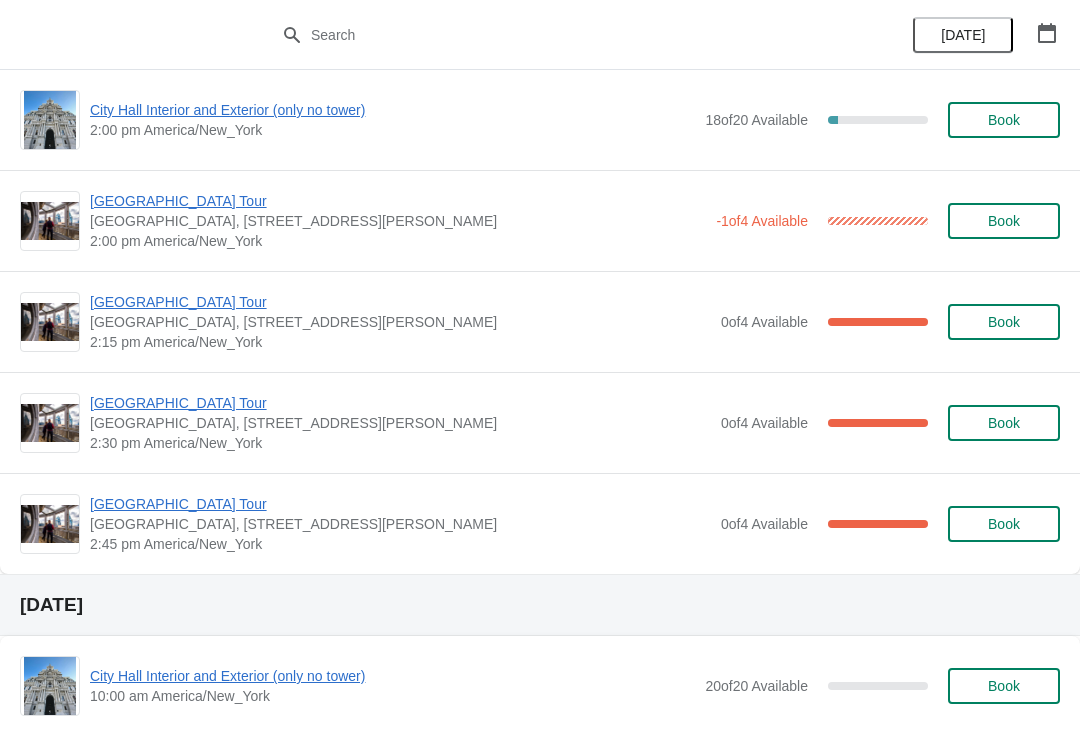 click on "[GEOGRAPHIC_DATA] Tour" at bounding box center (400, 302) 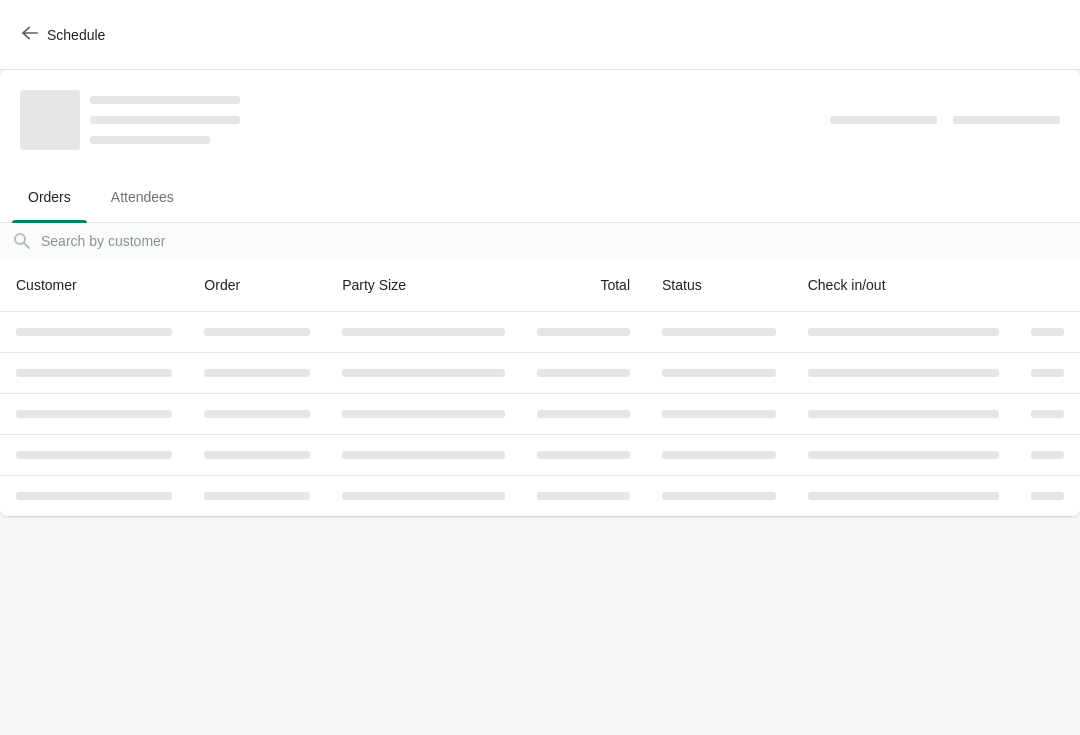 scroll, scrollTop: 0, scrollLeft: 0, axis: both 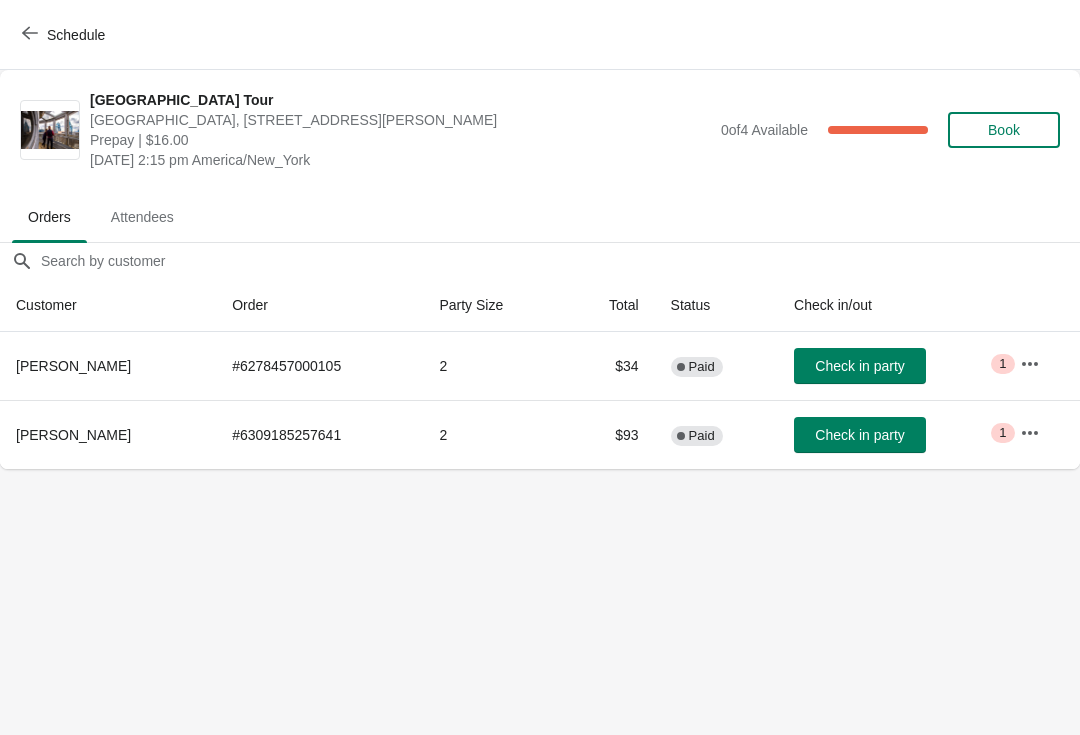 click on "Check in party" at bounding box center (860, 366) 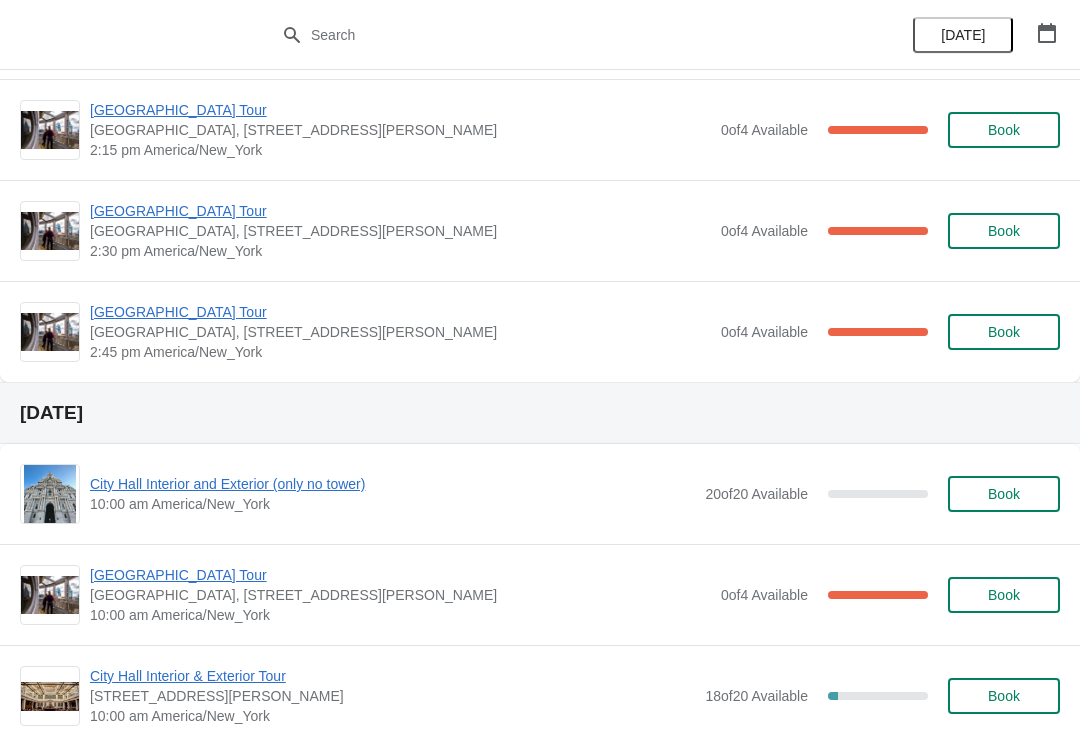 scroll, scrollTop: 1730, scrollLeft: 0, axis: vertical 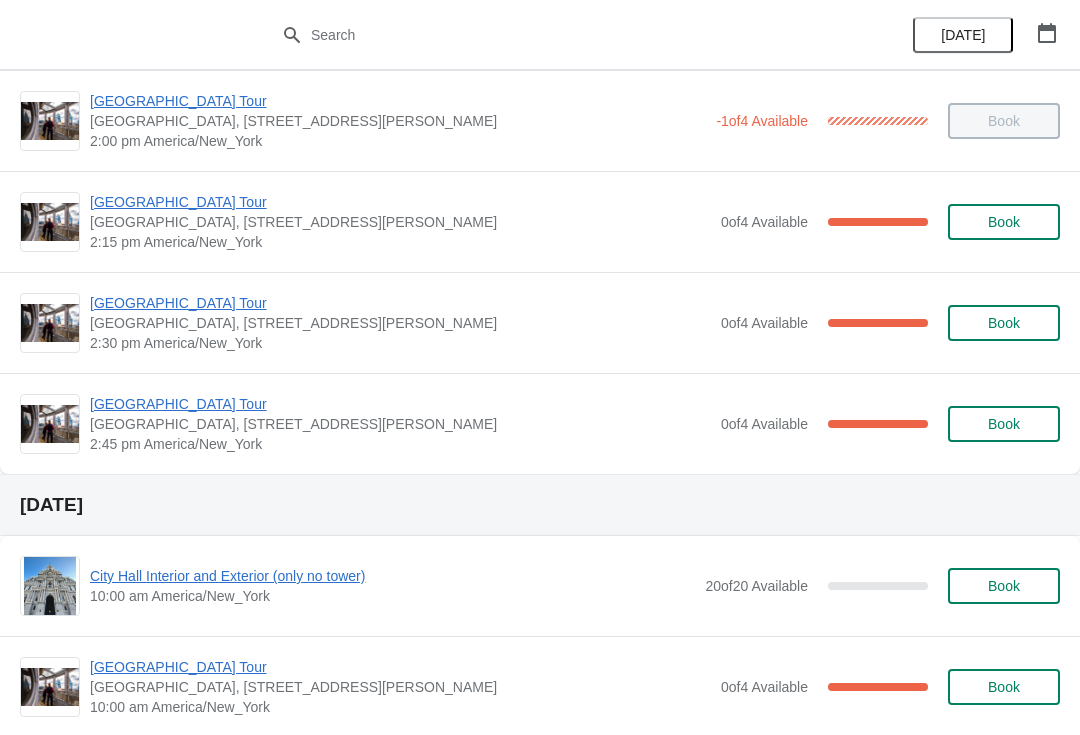 click on "[GEOGRAPHIC_DATA] Tour" at bounding box center [400, 303] 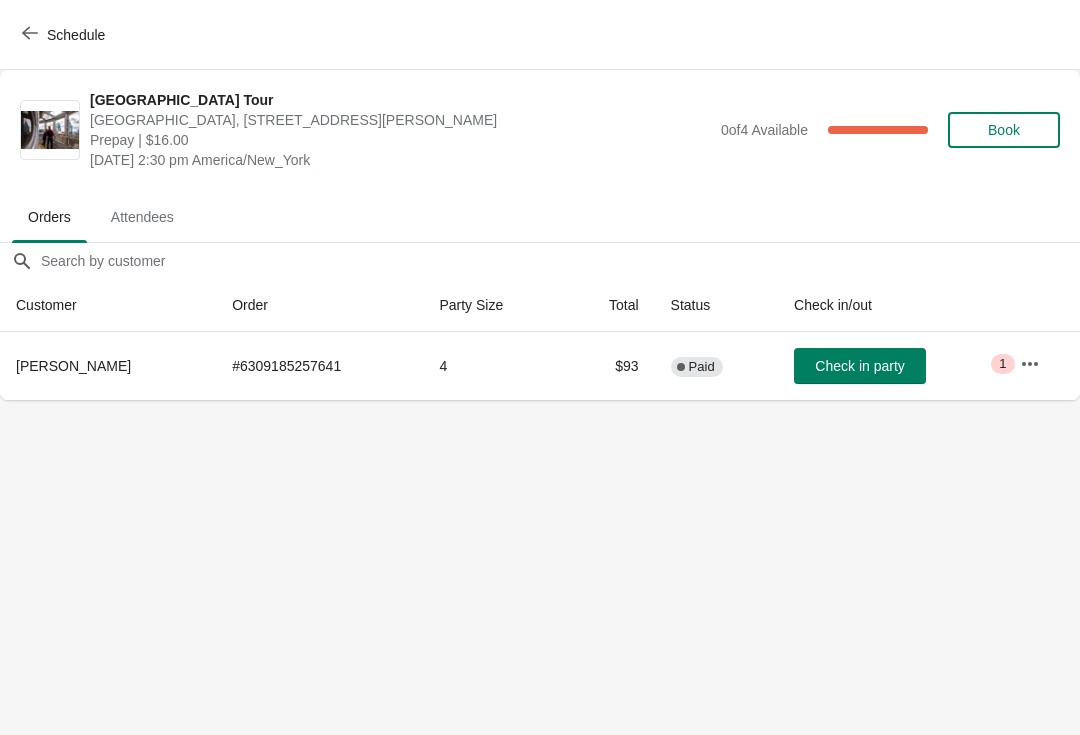 click on "Check in party" at bounding box center (860, 366) 